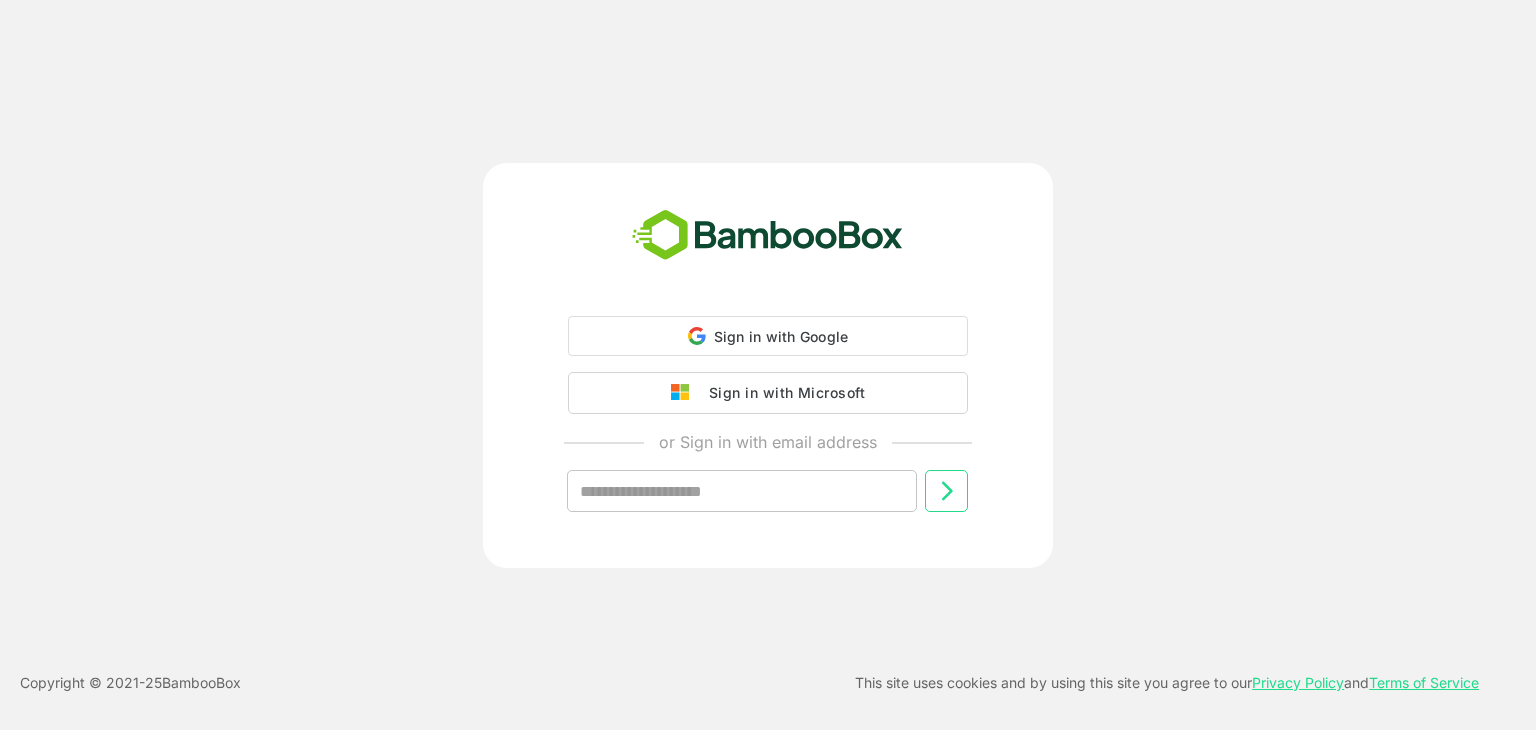 scroll, scrollTop: 0, scrollLeft: 0, axis: both 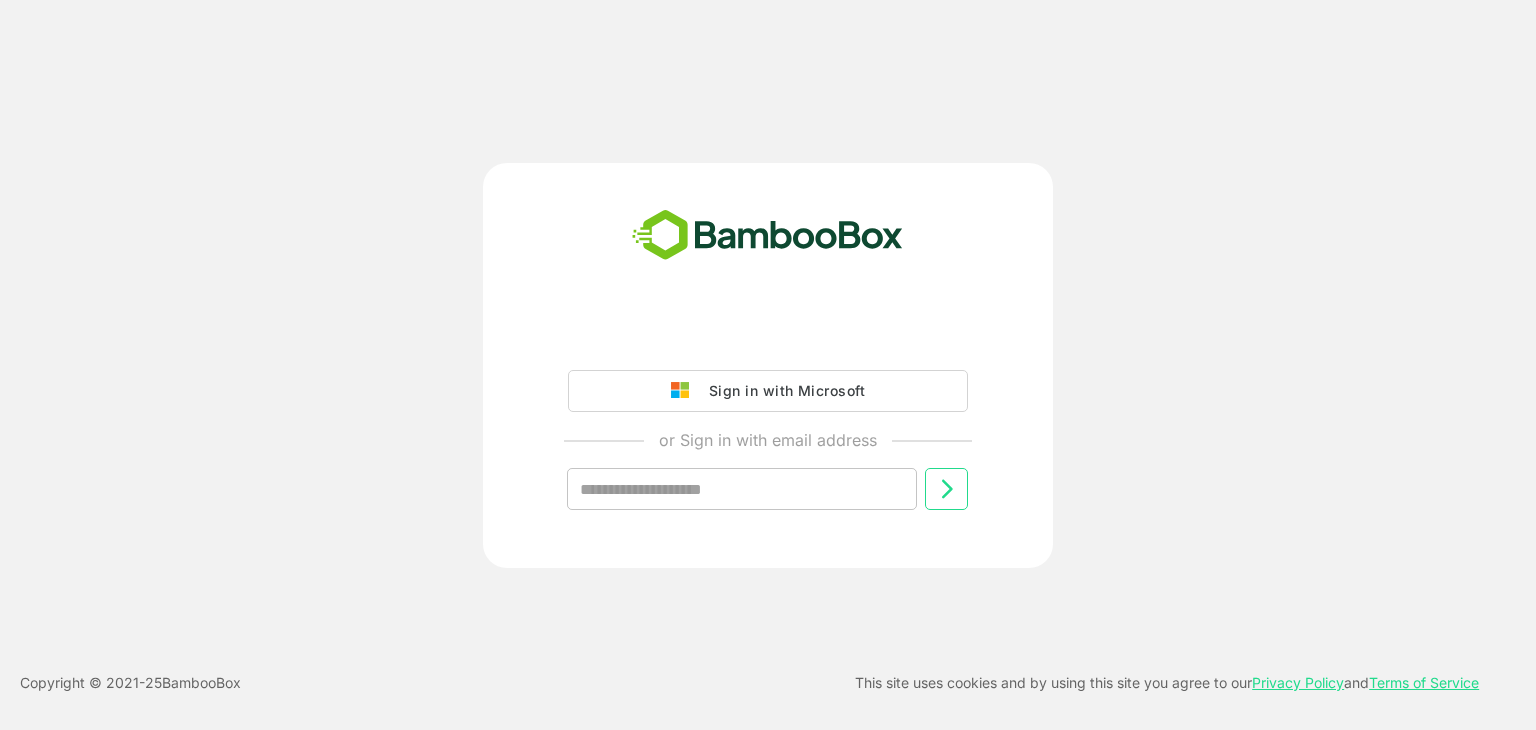 click on "Sign in with Microsoft" at bounding box center [787, 390] 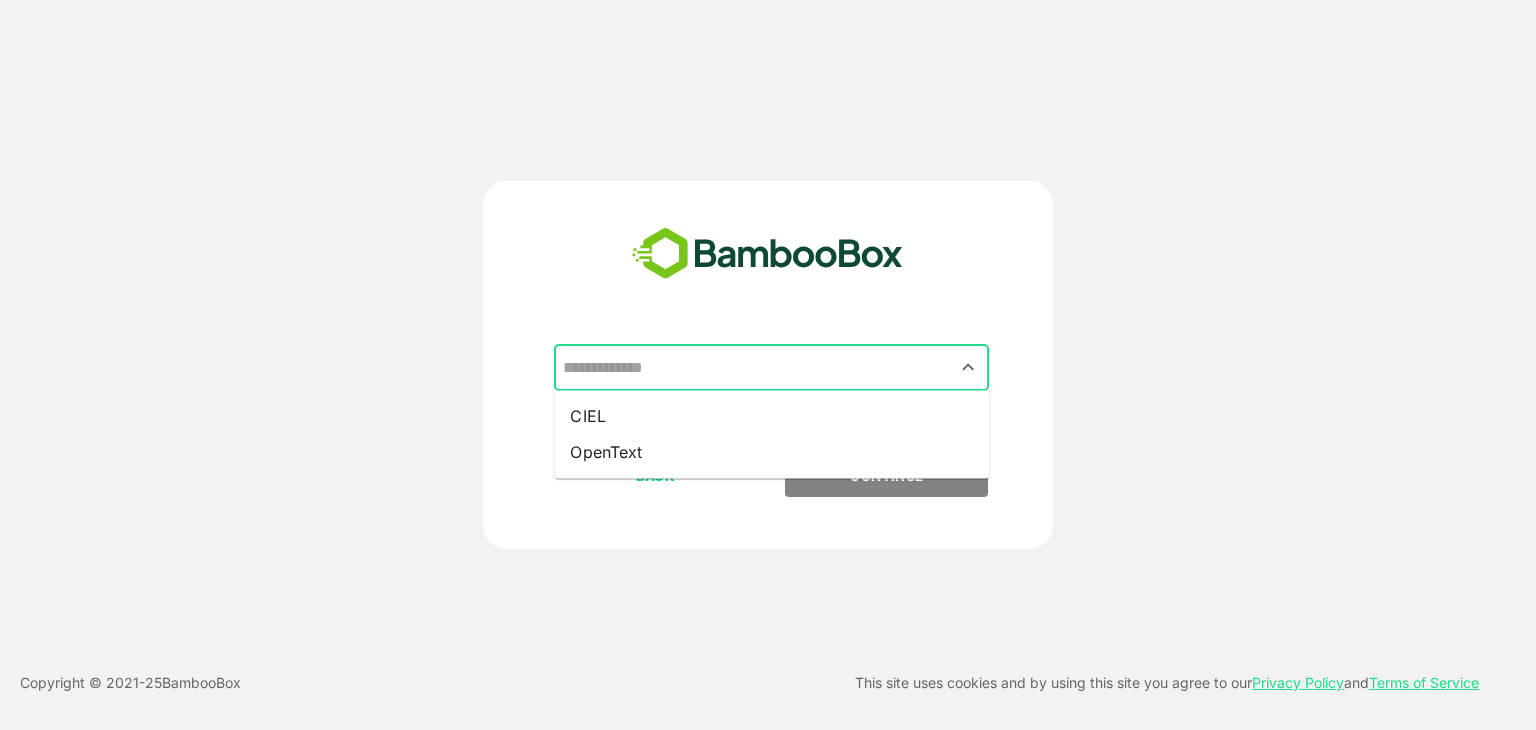 click at bounding box center (771, 368) 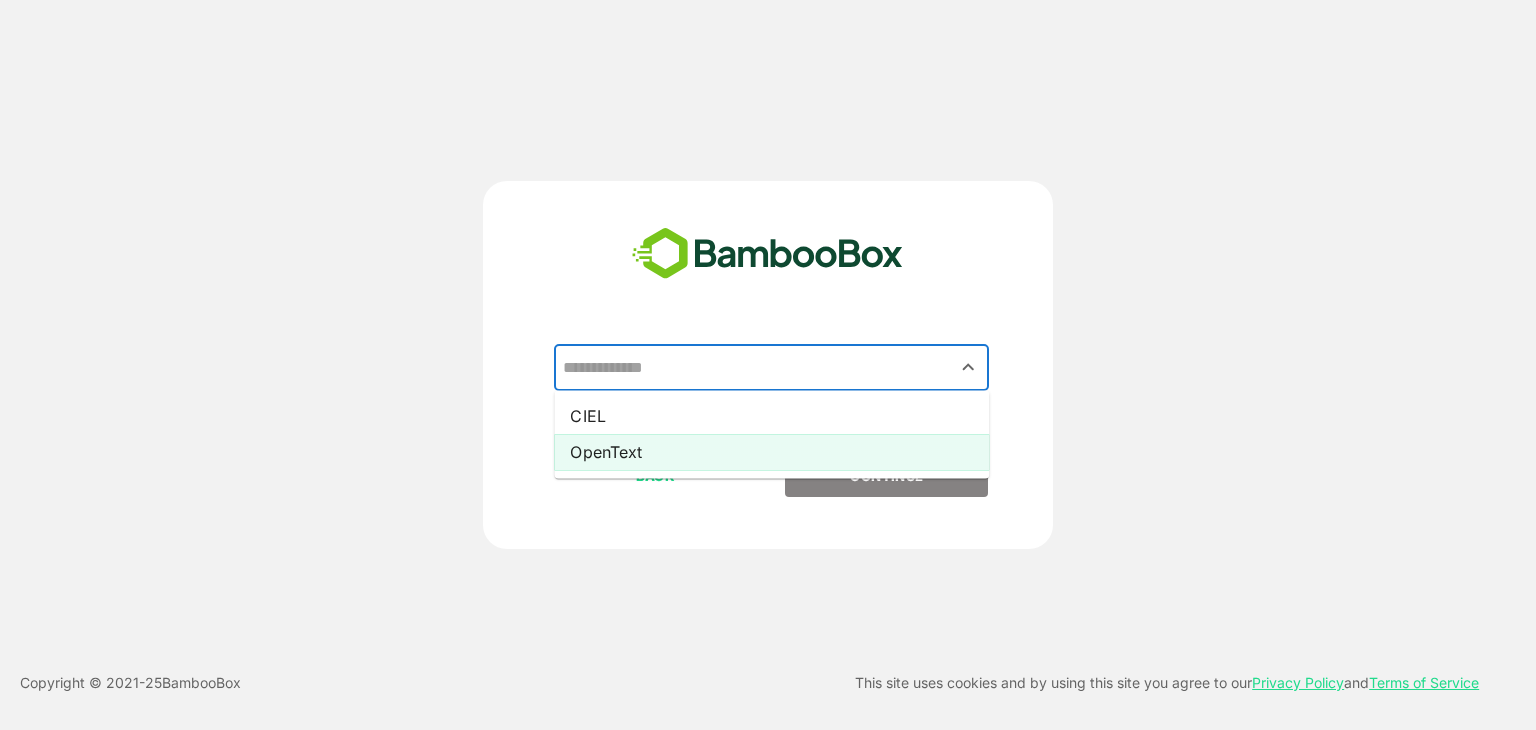 click on "OpenText" at bounding box center [771, 452] 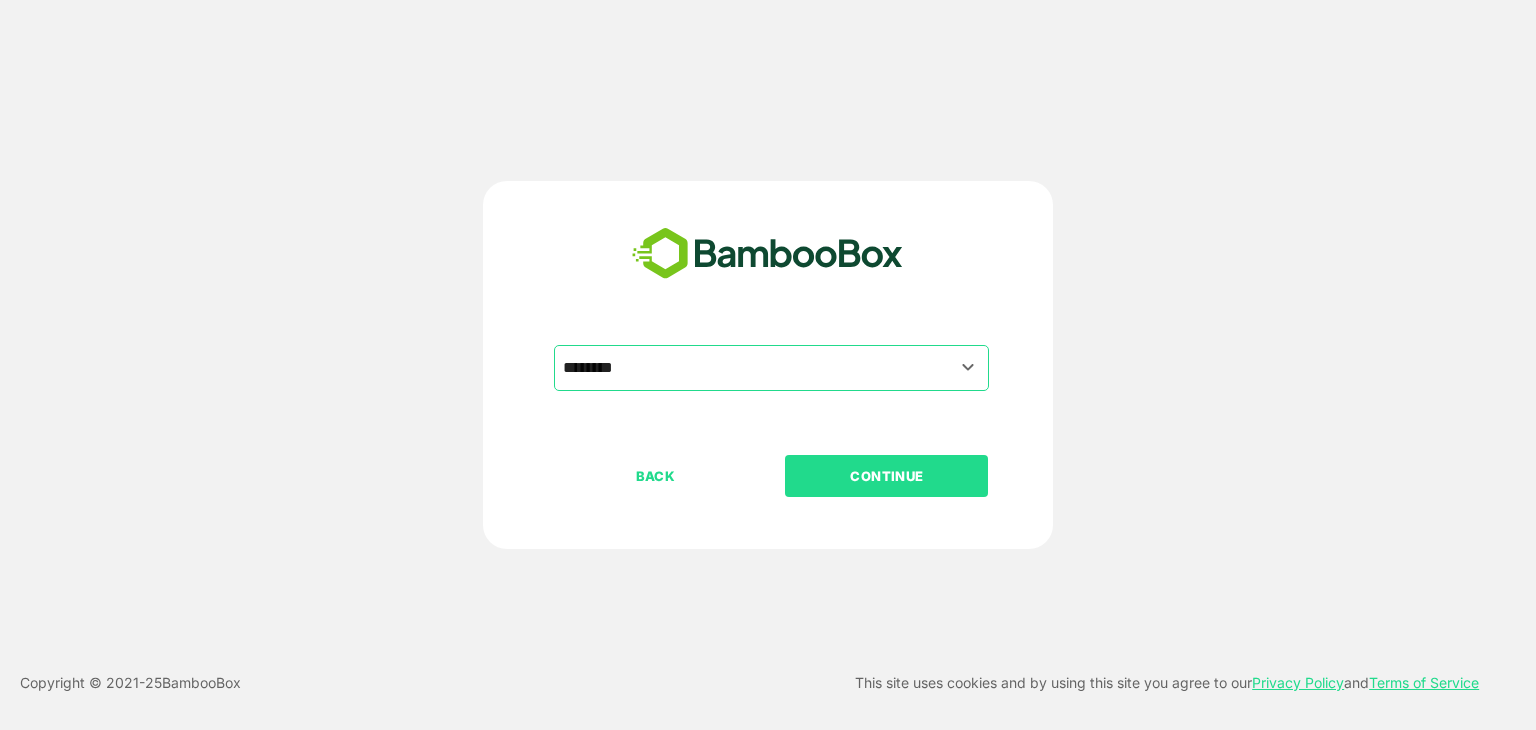 click on "CONTINUE" at bounding box center [887, 476] 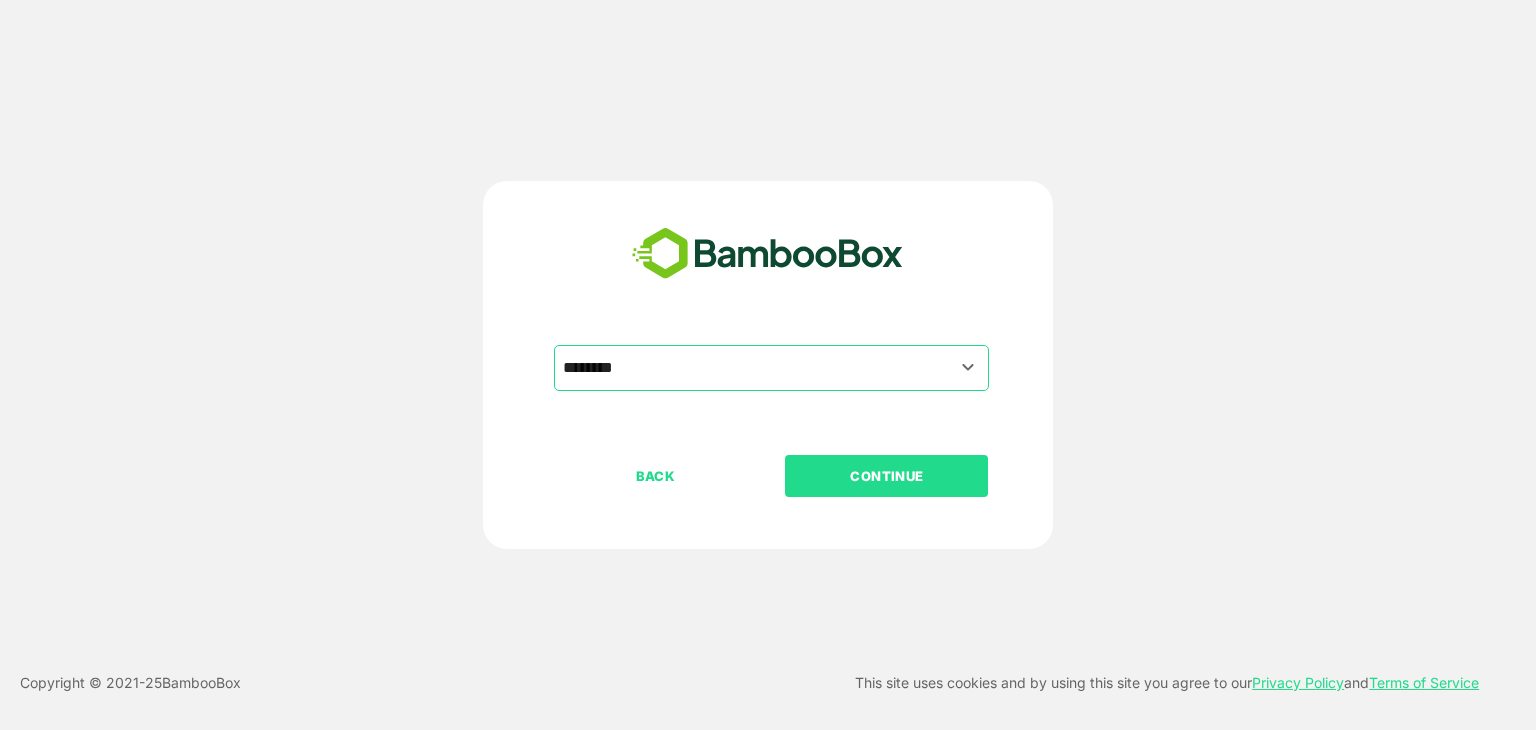 click on "CONTINUE" at bounding box center (887, 476) 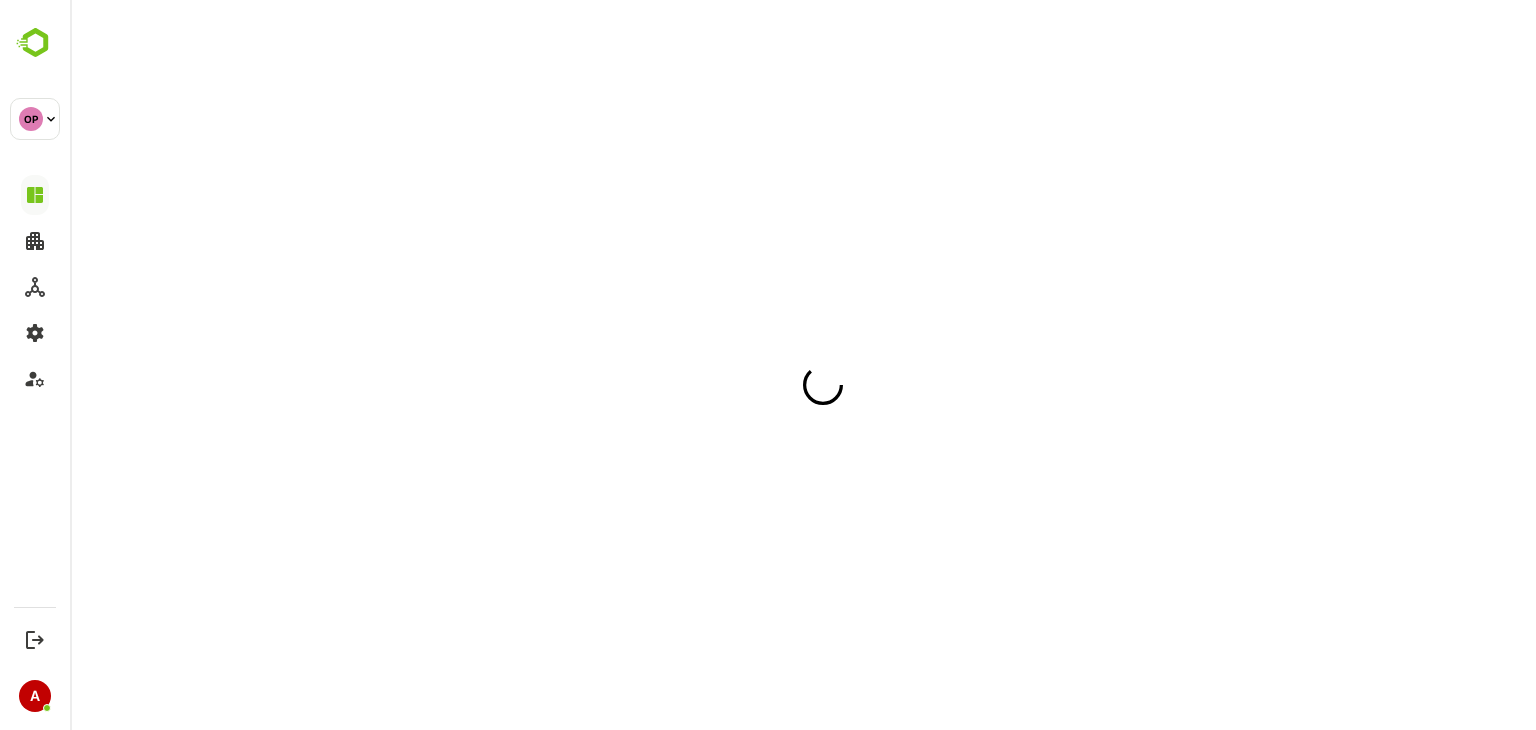 scroll, scrollTop: 0, scrollLeft: 0, axis: both 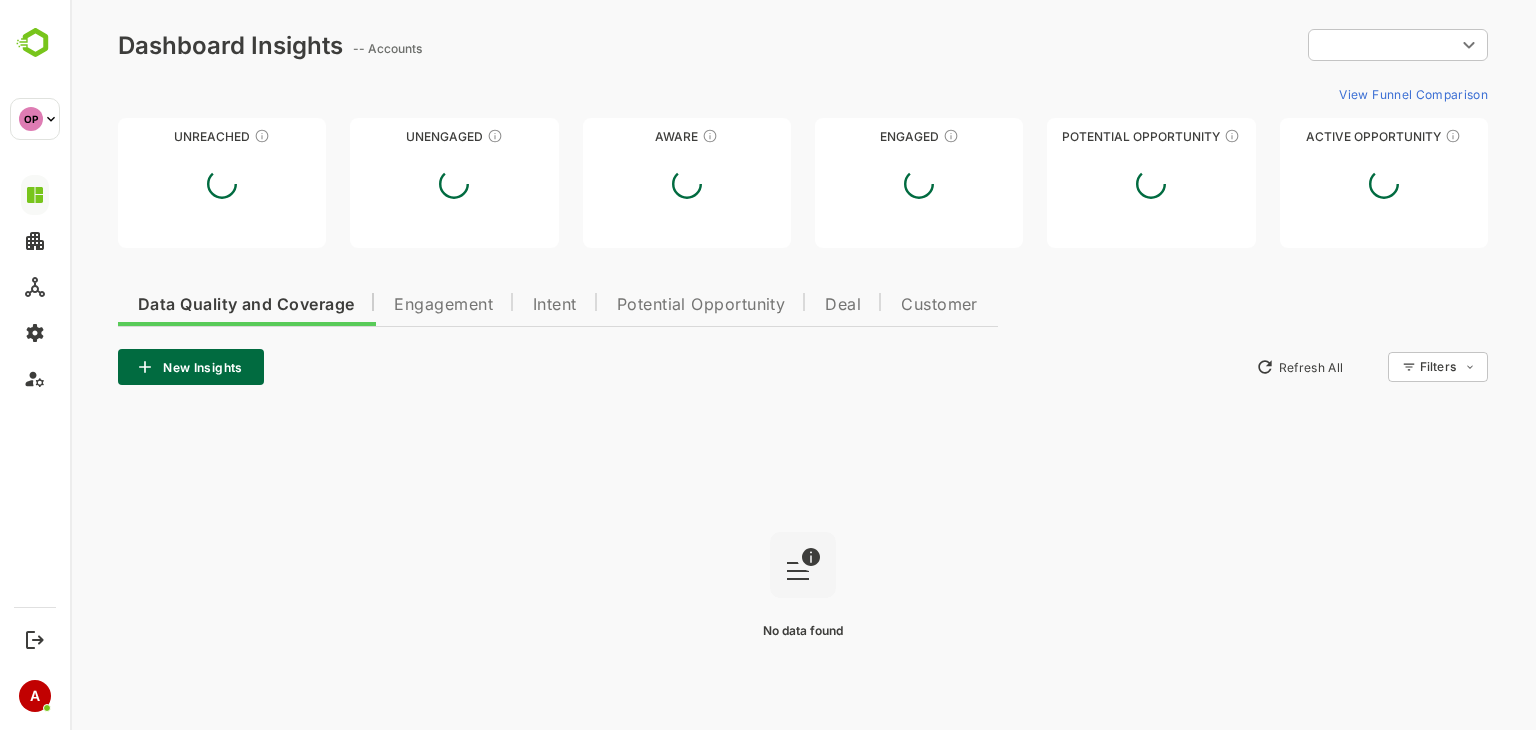 type on "**********" 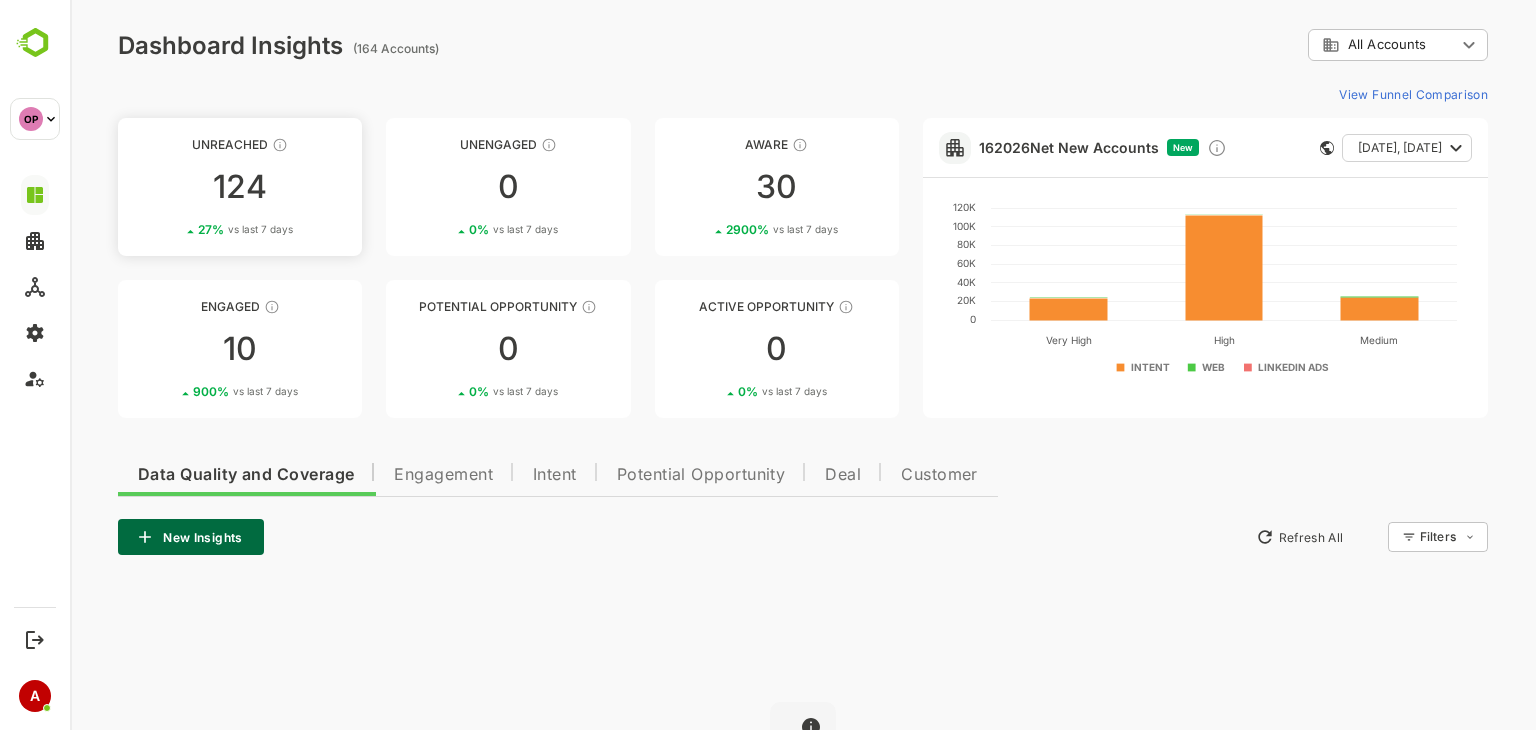 click on "124" at bounding box center (240, 187) 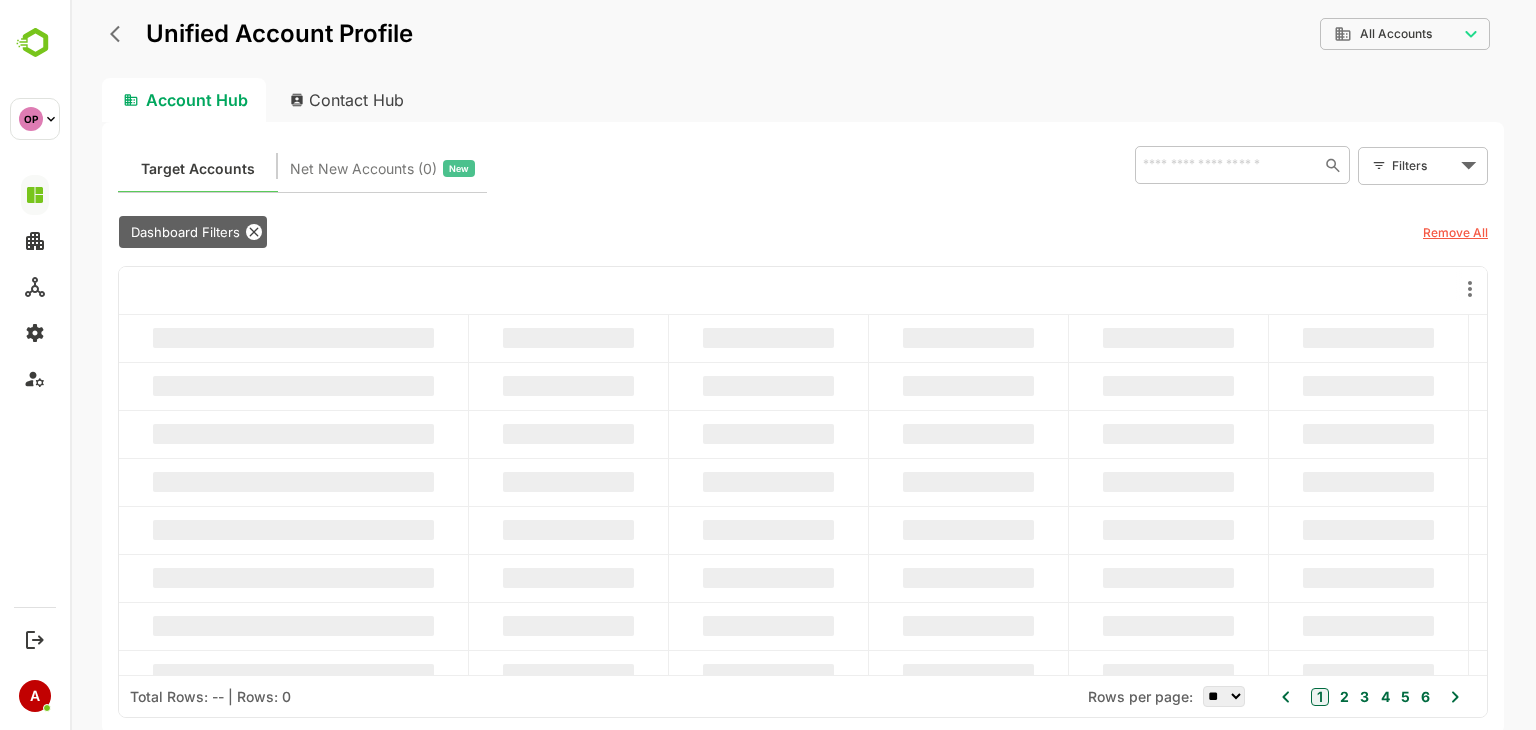 scroll, scrollTop: 0, scrollLeft: 0, axis: both 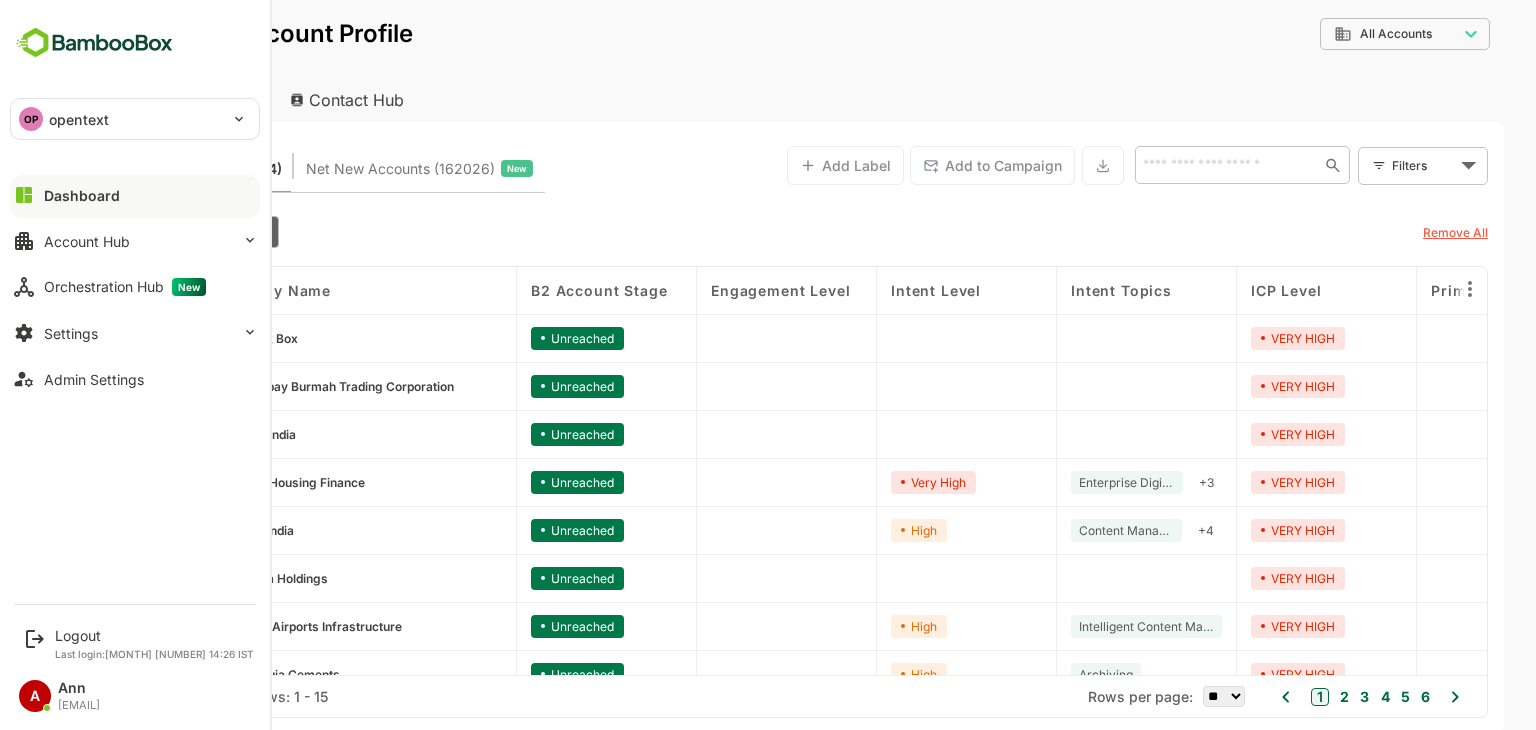 click on "Dashboard" at bounding box center (82, 195) 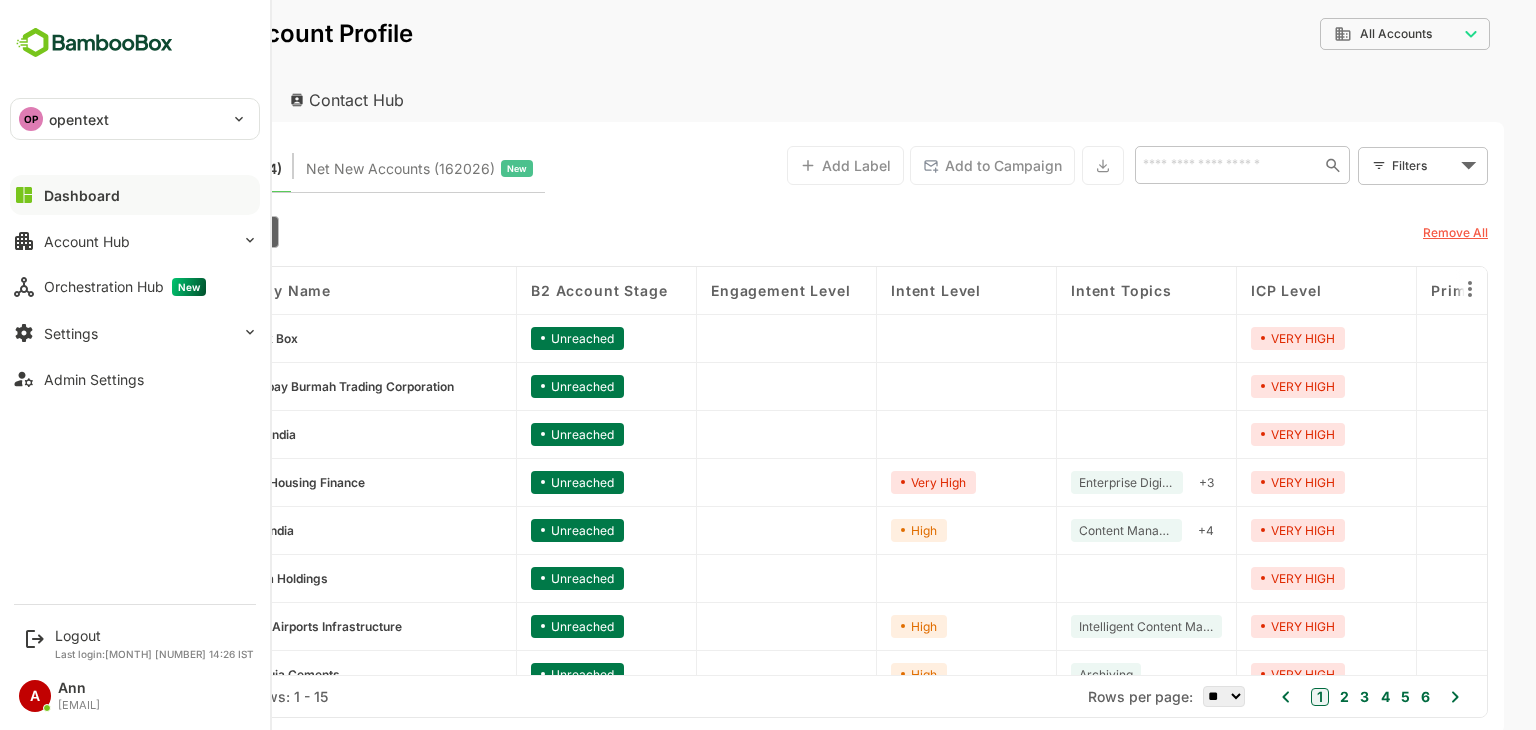 click on "Dashboard" at bounding box center [82, 195] 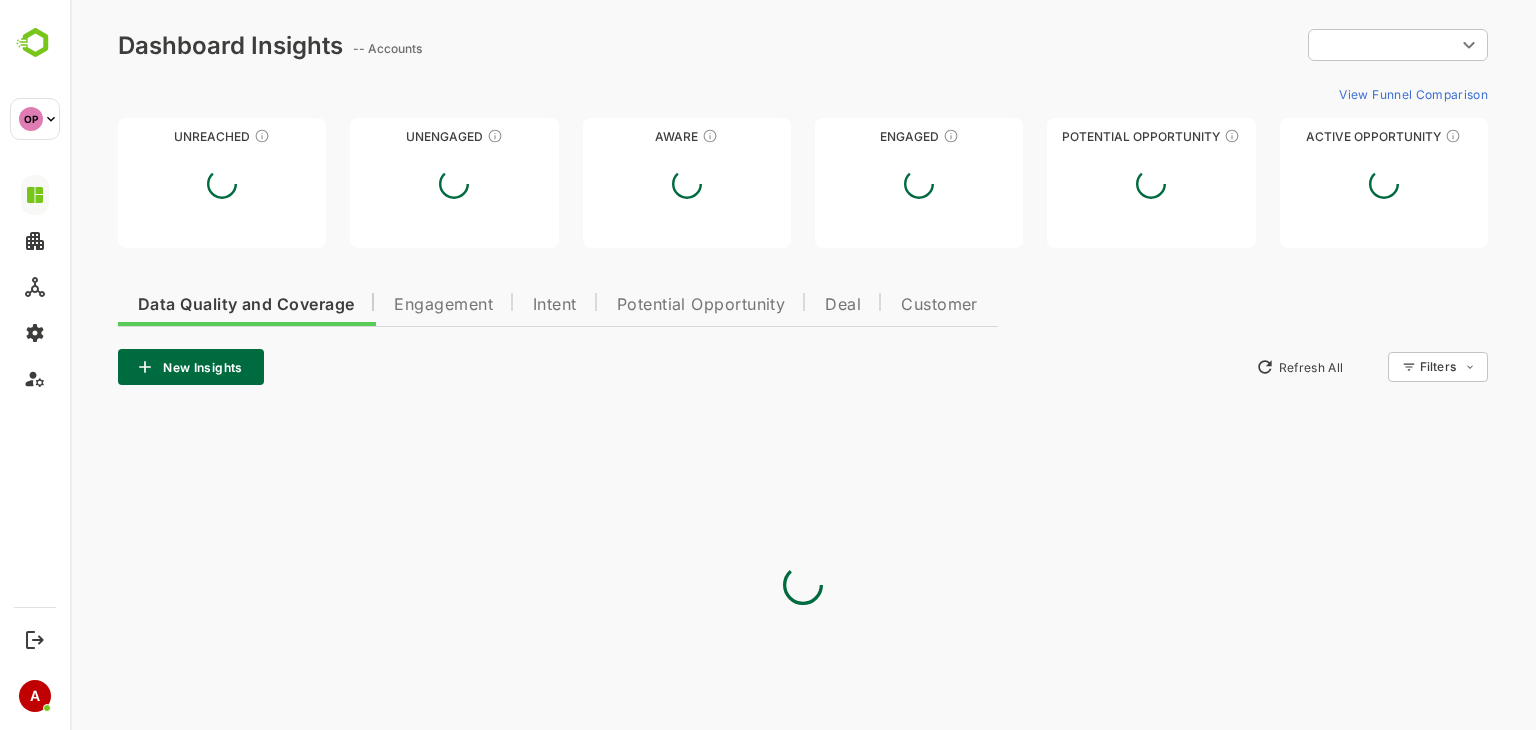 scroll, scrollTop: 0, scrollLeft: 0, axis: both 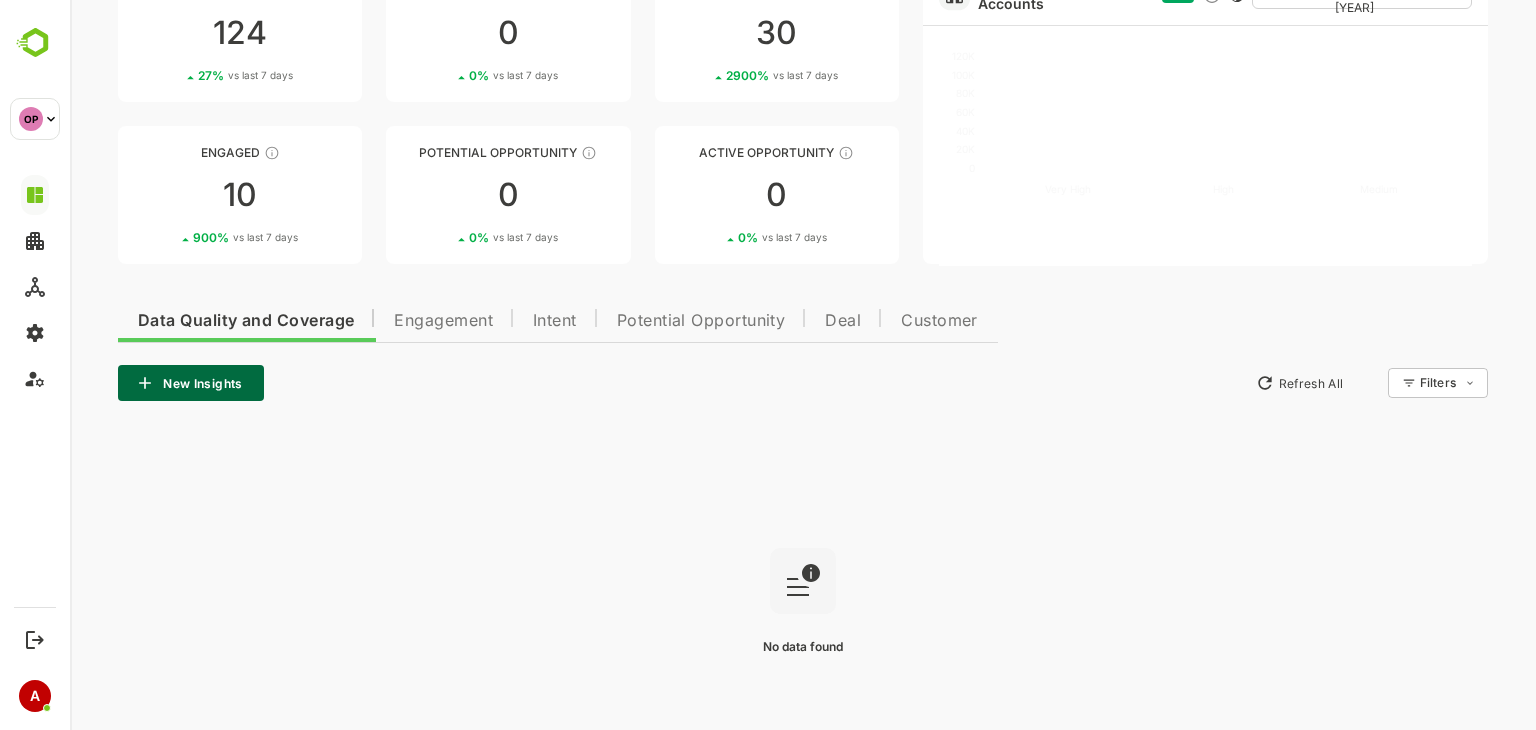 click on "Engagement" at bounding box center (443, 321) 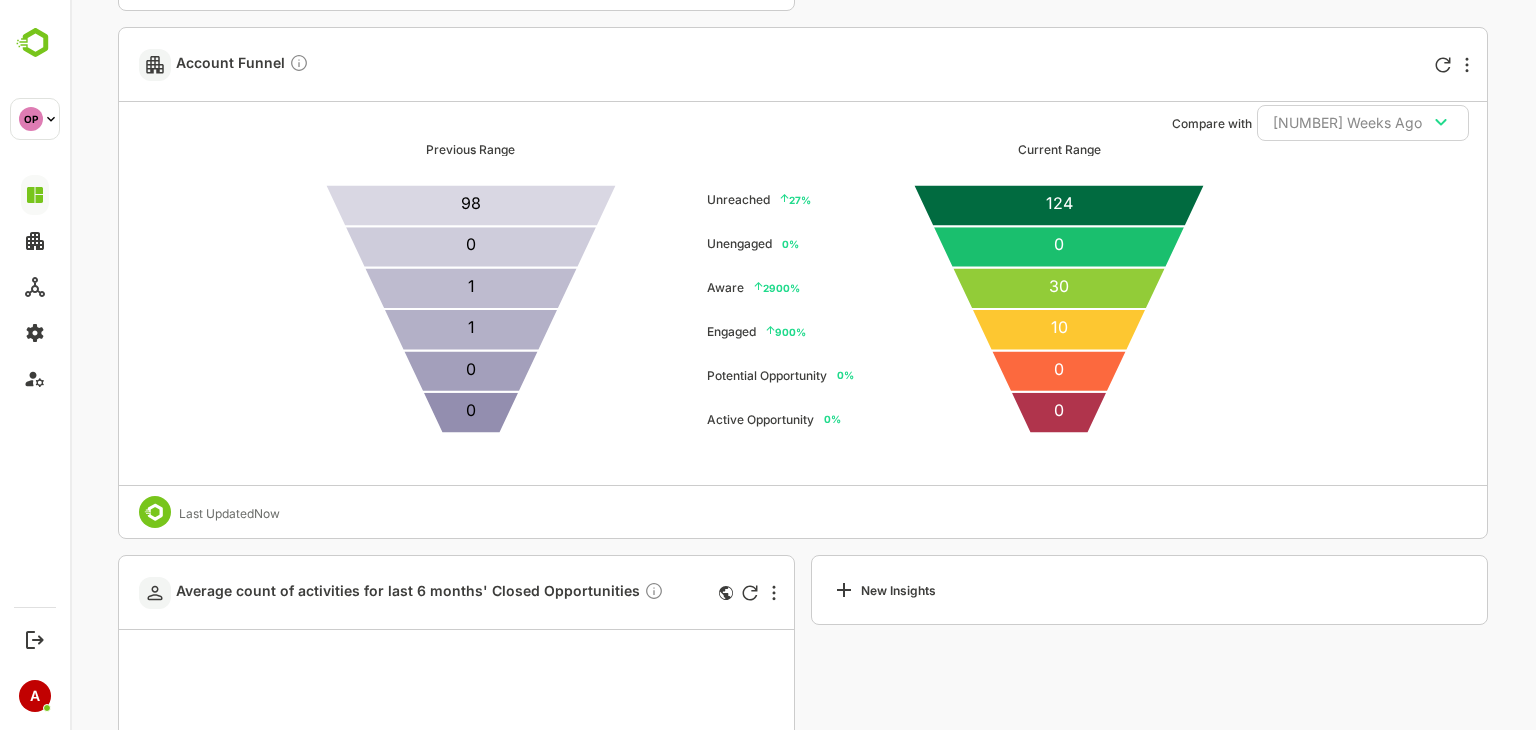 scroll, scrollTop: 1794, scrollLeft: 0, axis: vertical 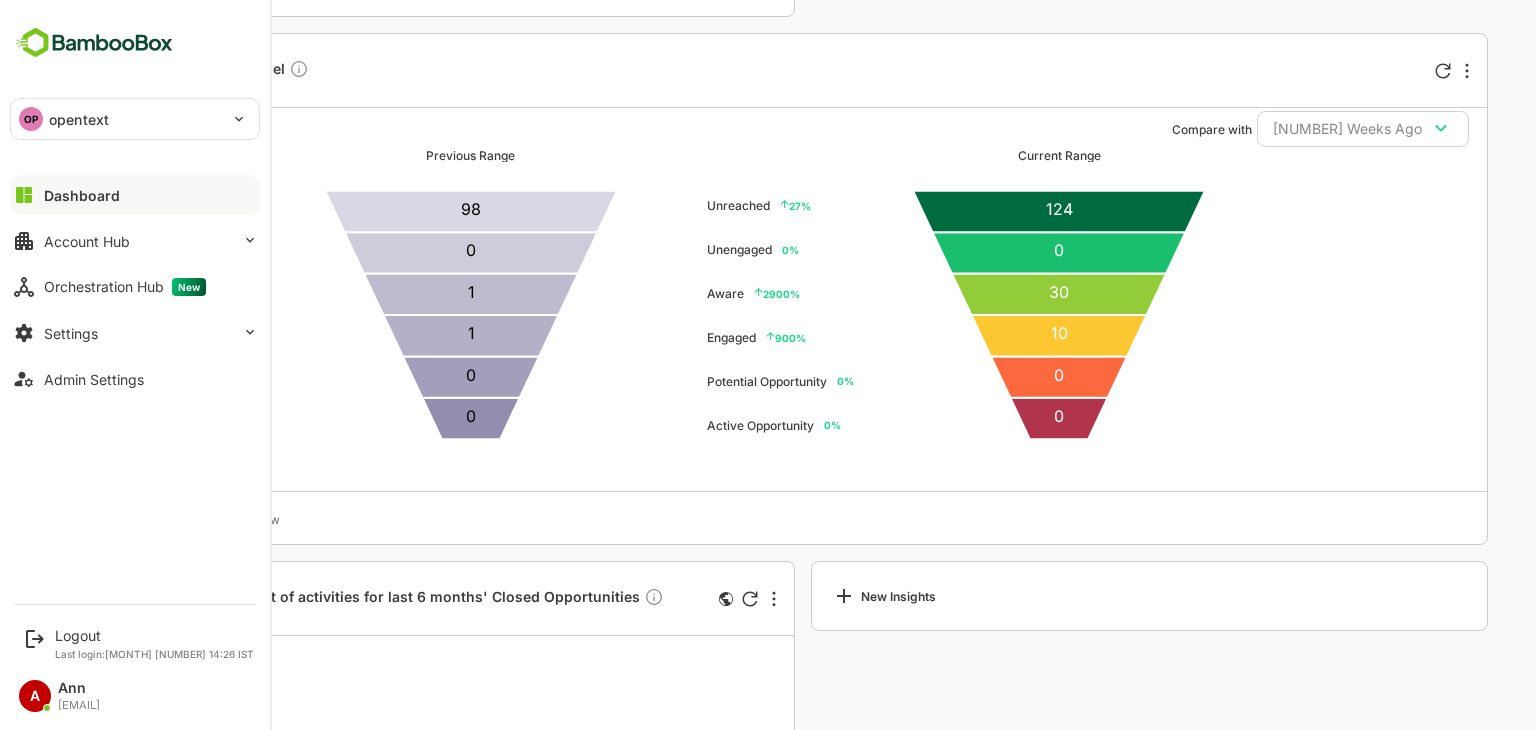 click on "Dashboard" at bounding box center (82, 195) 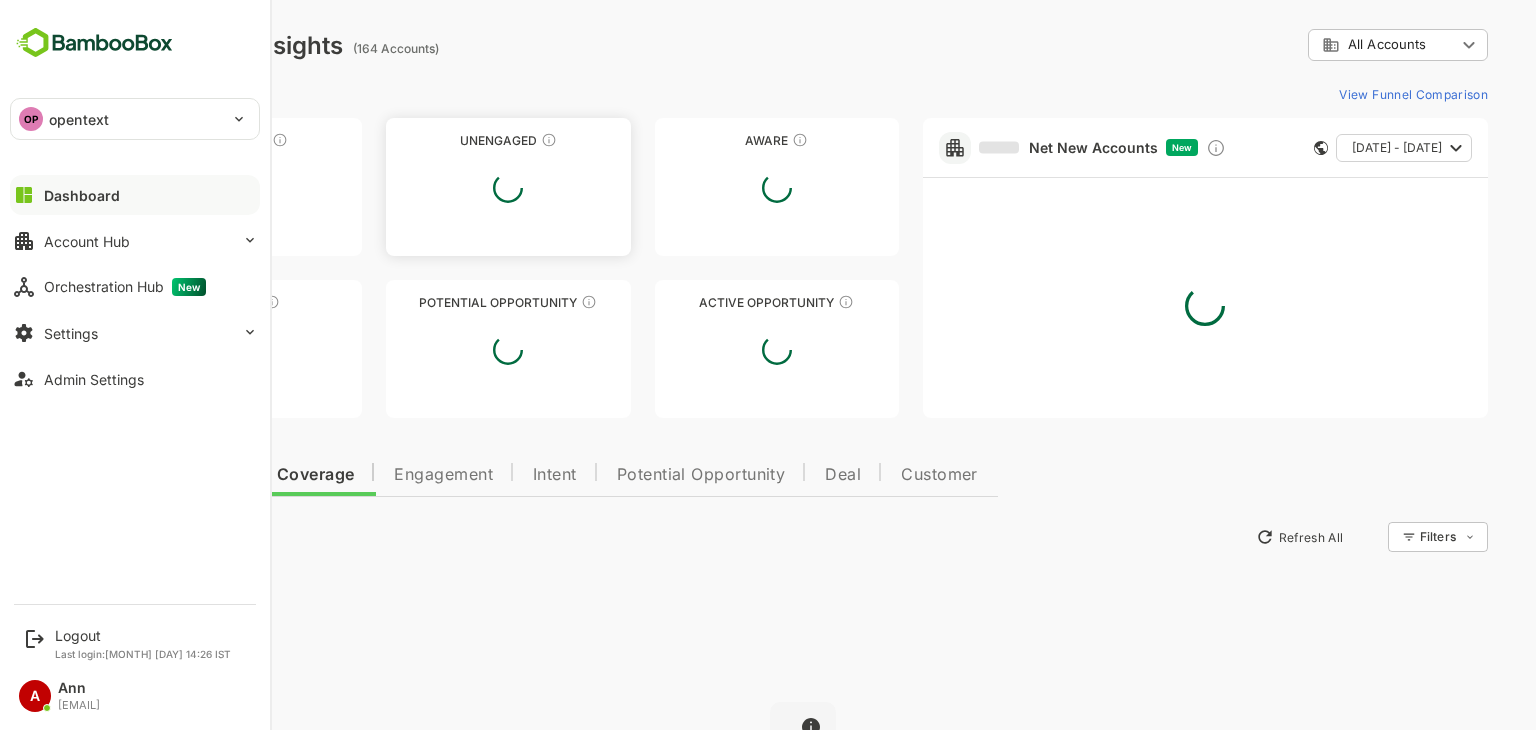 scroll, scrollTop: 0, scrollLeft: 0, axis: both 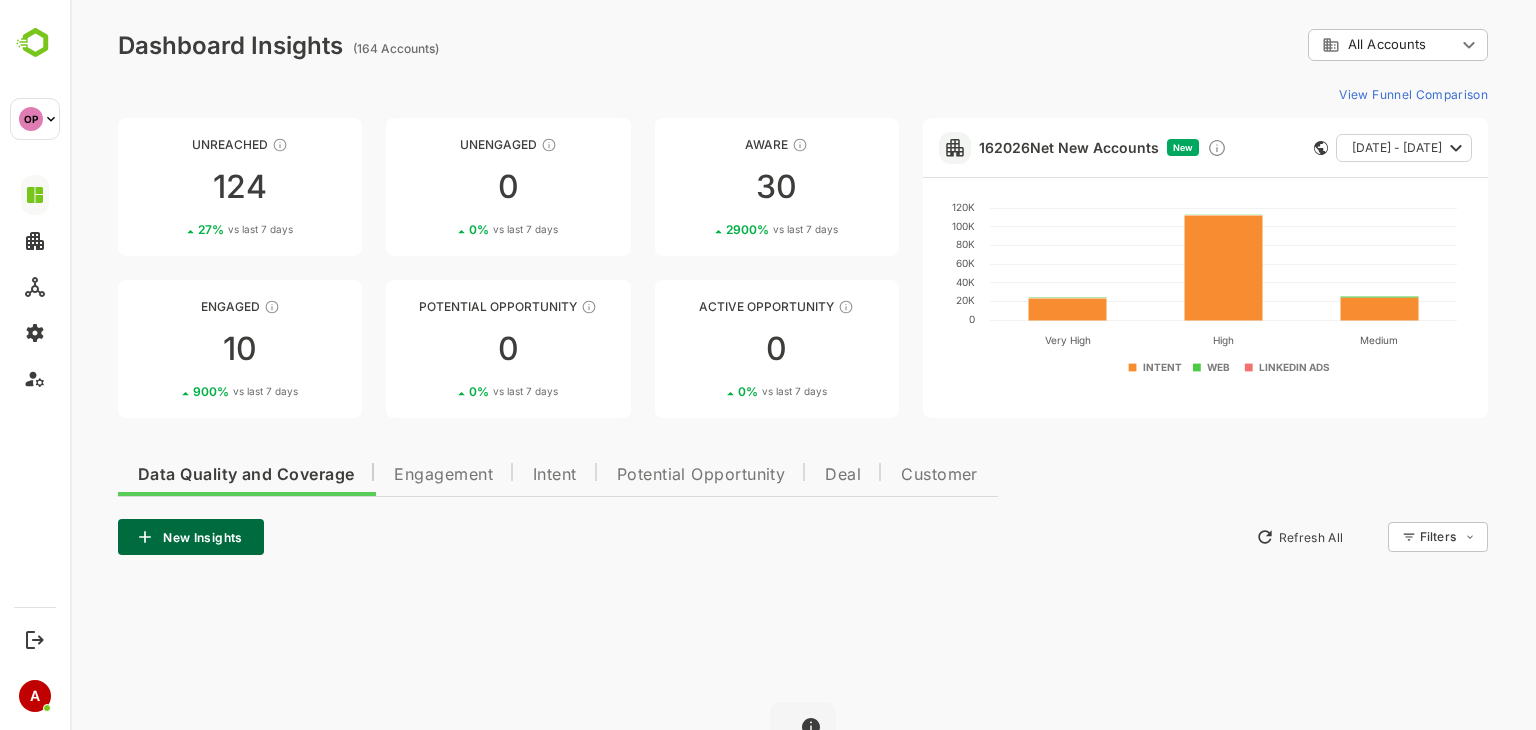 click on "(164 Accounts)" at bounding box center [399, 48] 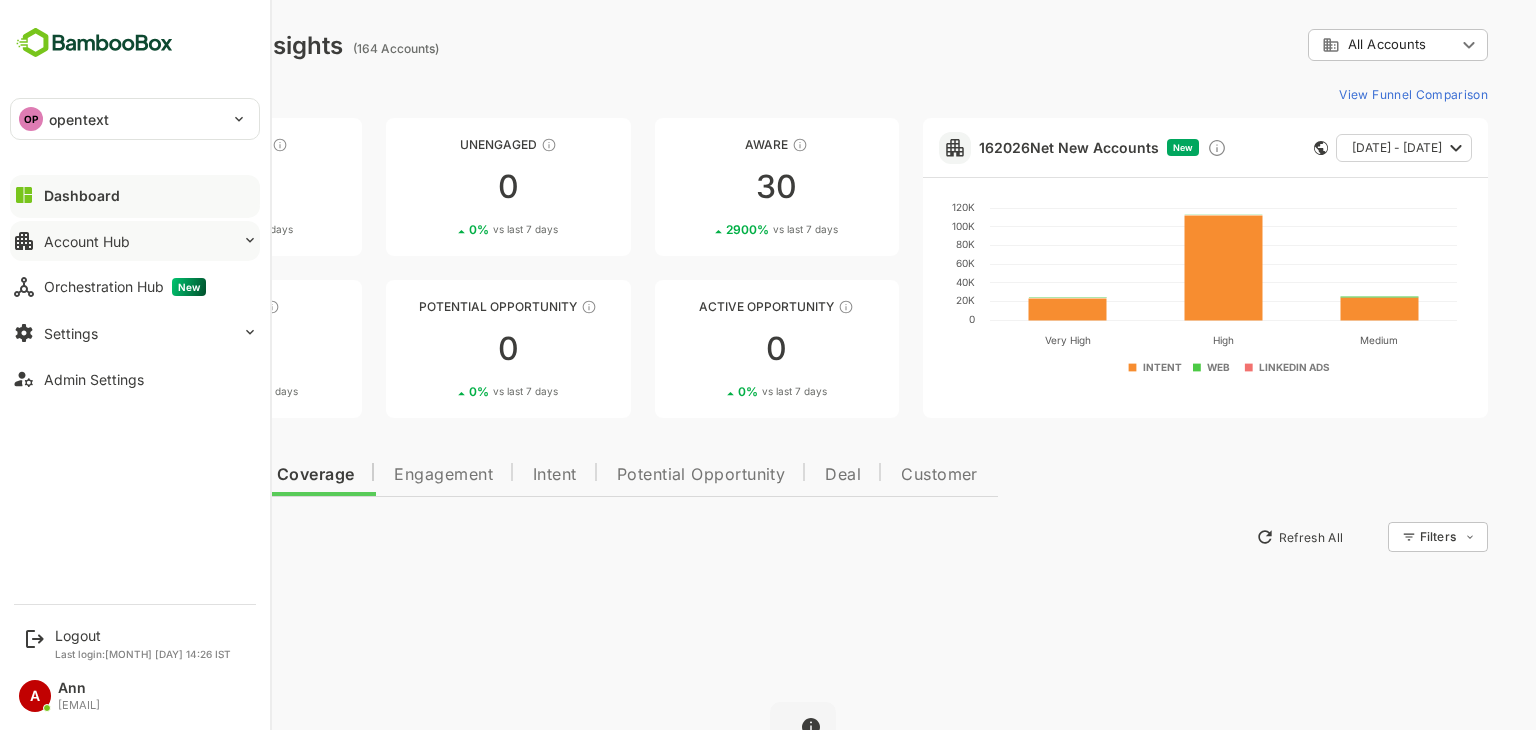 click on "Account Hub" at bounding box center [87, 241] 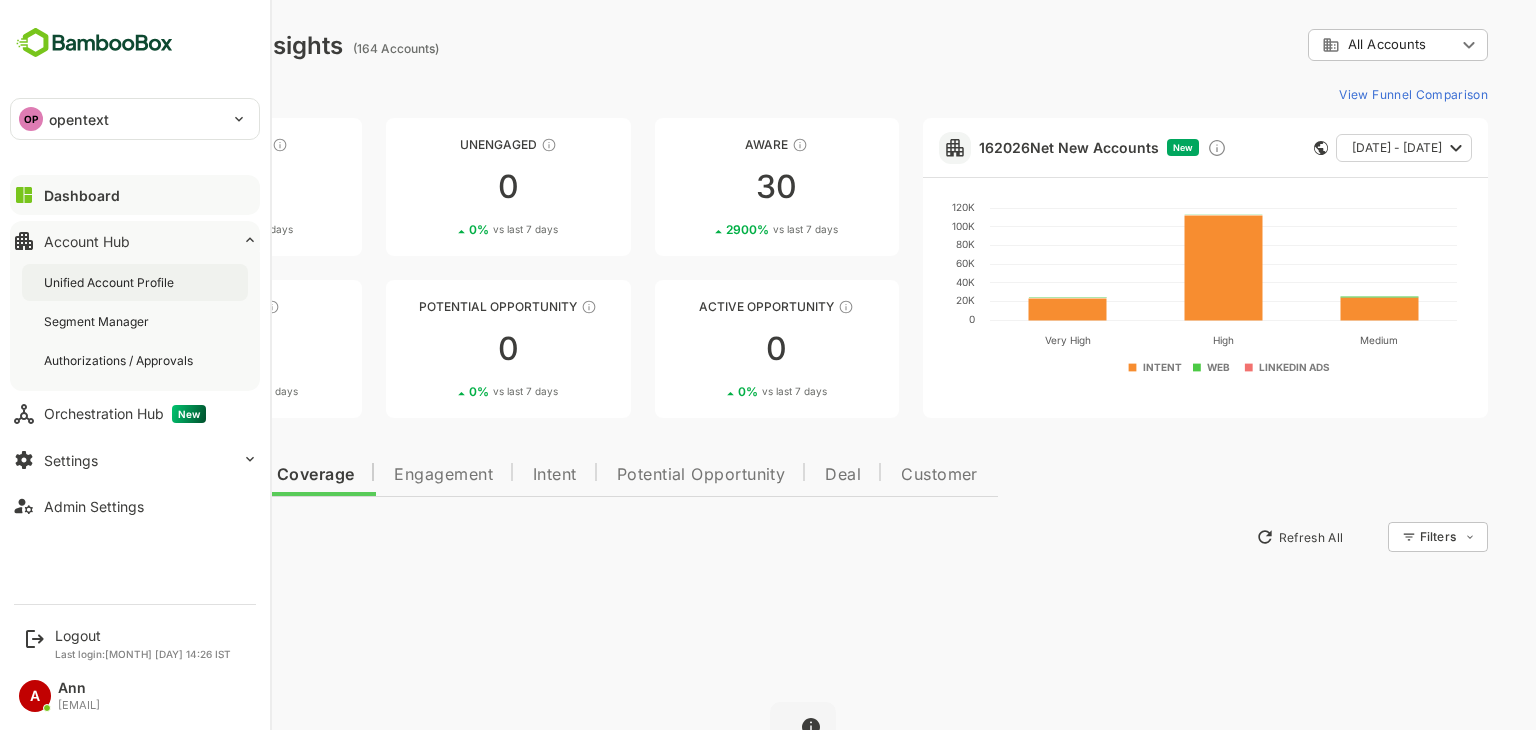 click on "Unified Account Profile" at bounding box center (111, 282) 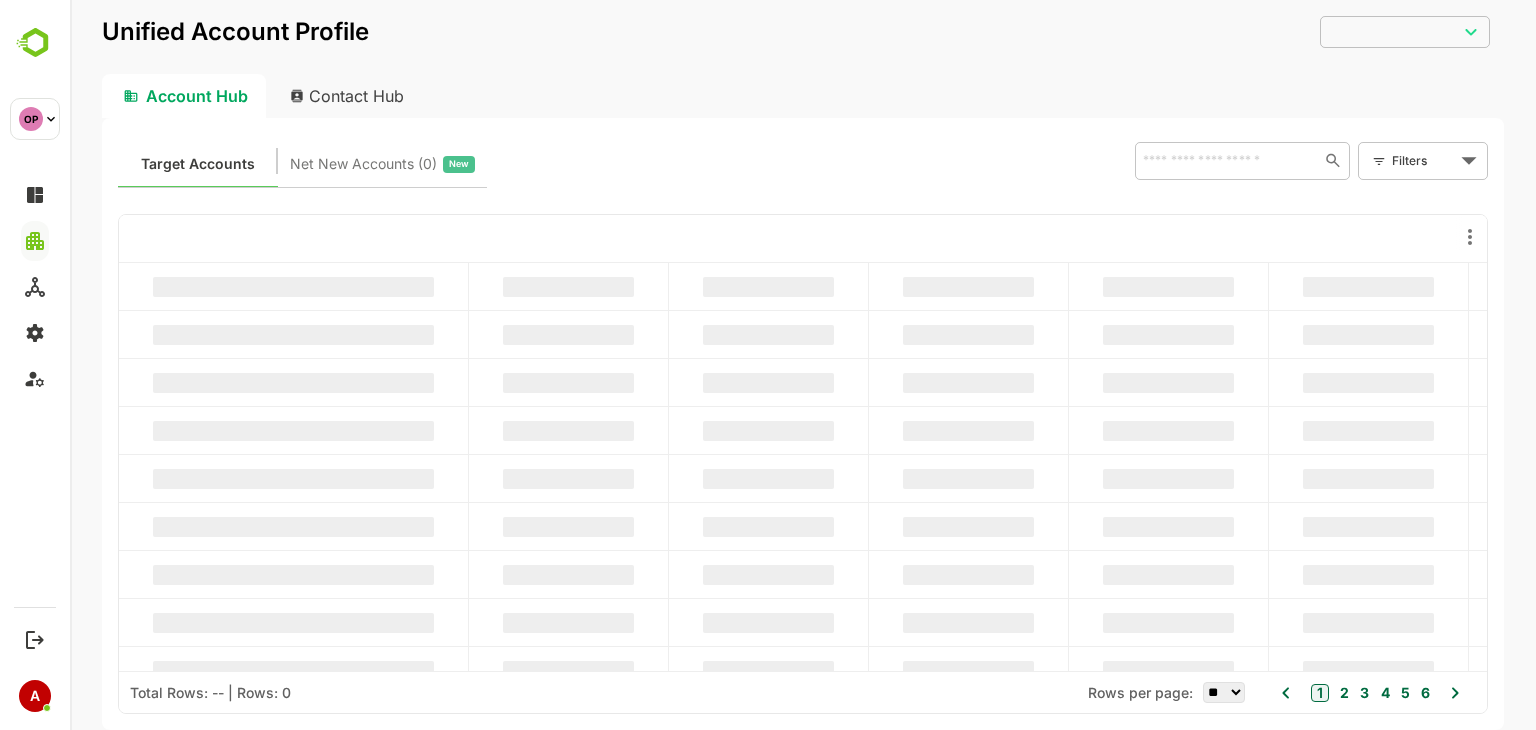 scroll, scrollTop: 0, scrollLeft: 0, axis: both 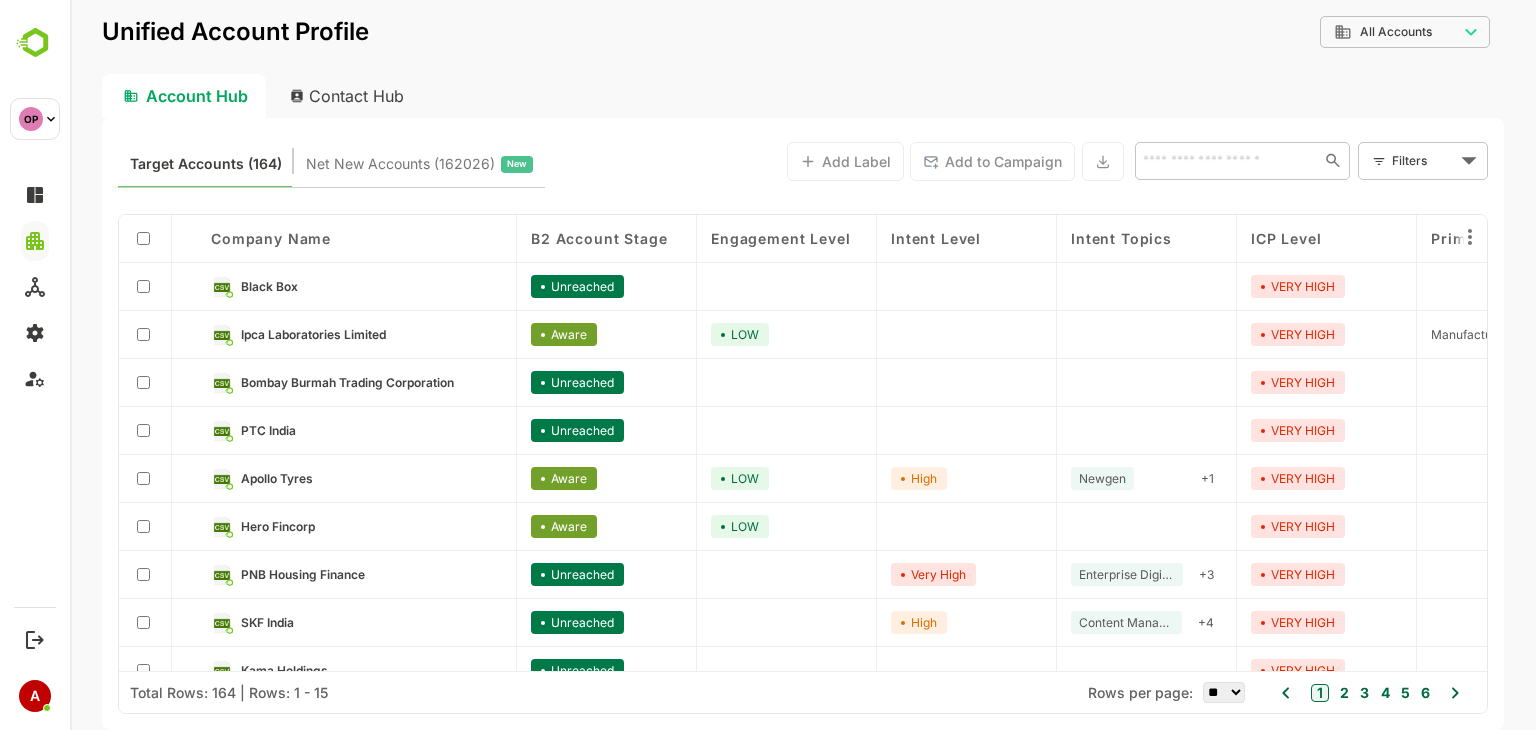 click on "Contact Hub" at bounding box center (348, 96) 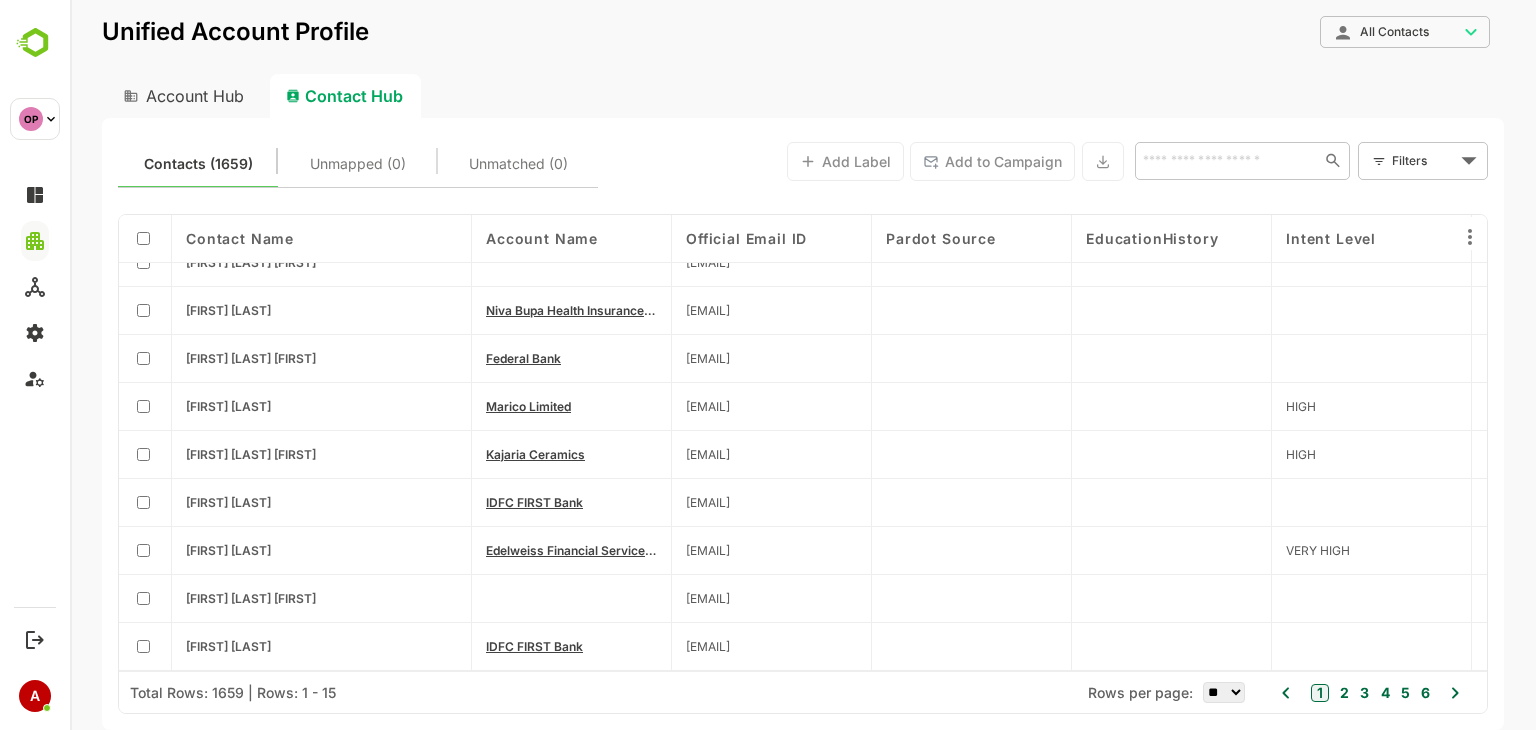 scroll, scrollTop: 0, scrollLeft: 0, axis: both 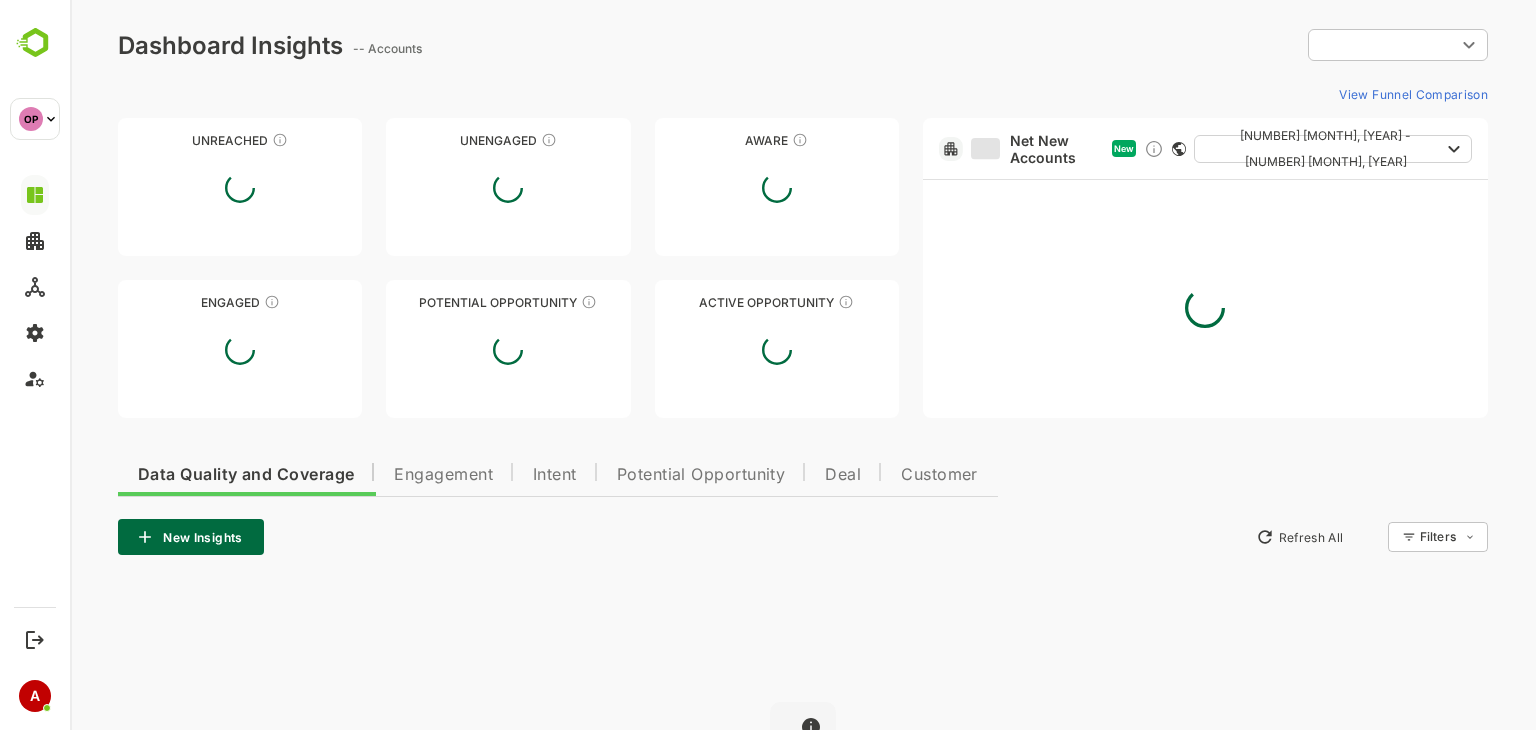 type on "**********" 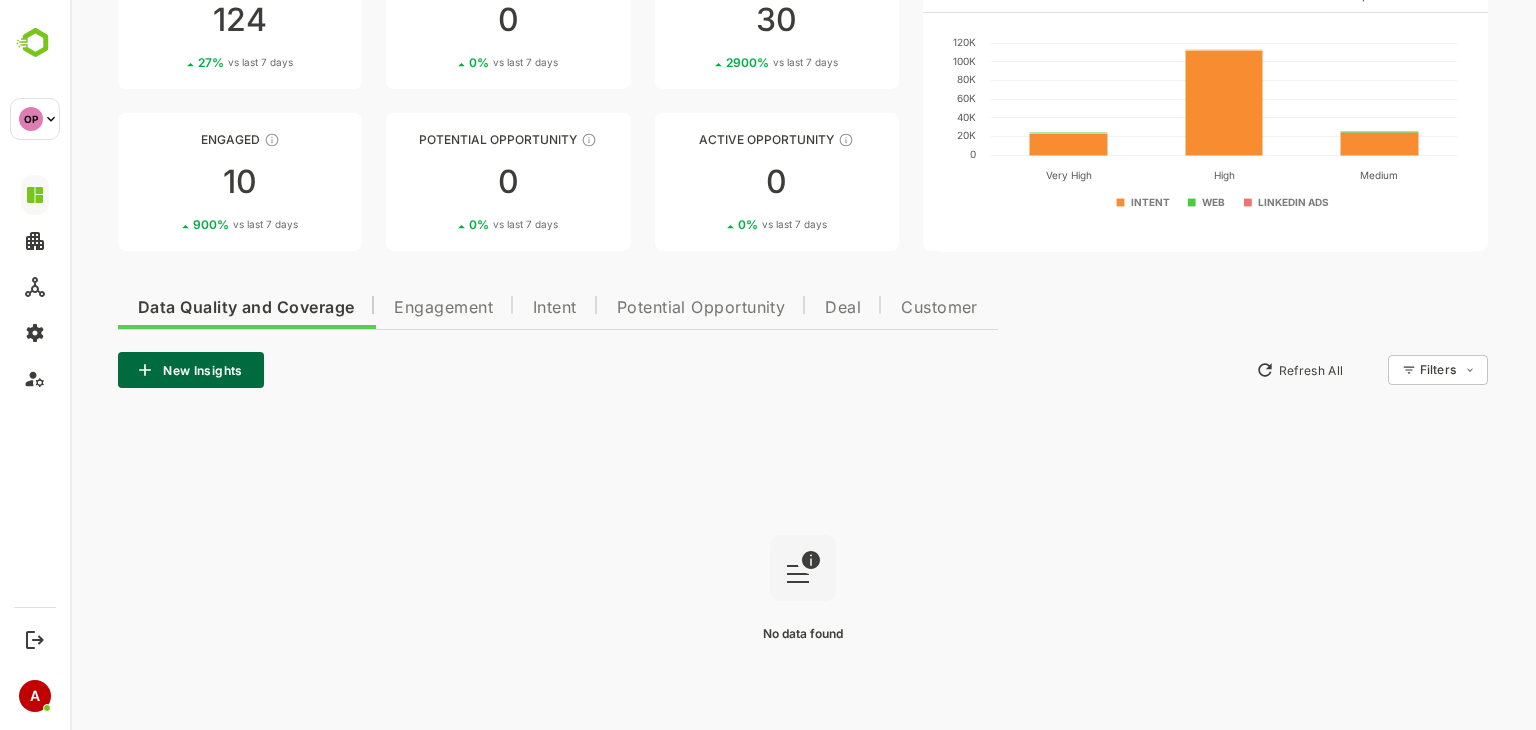 scroll, scrollTop: 242, scrollLeft: 0, axis: vertical 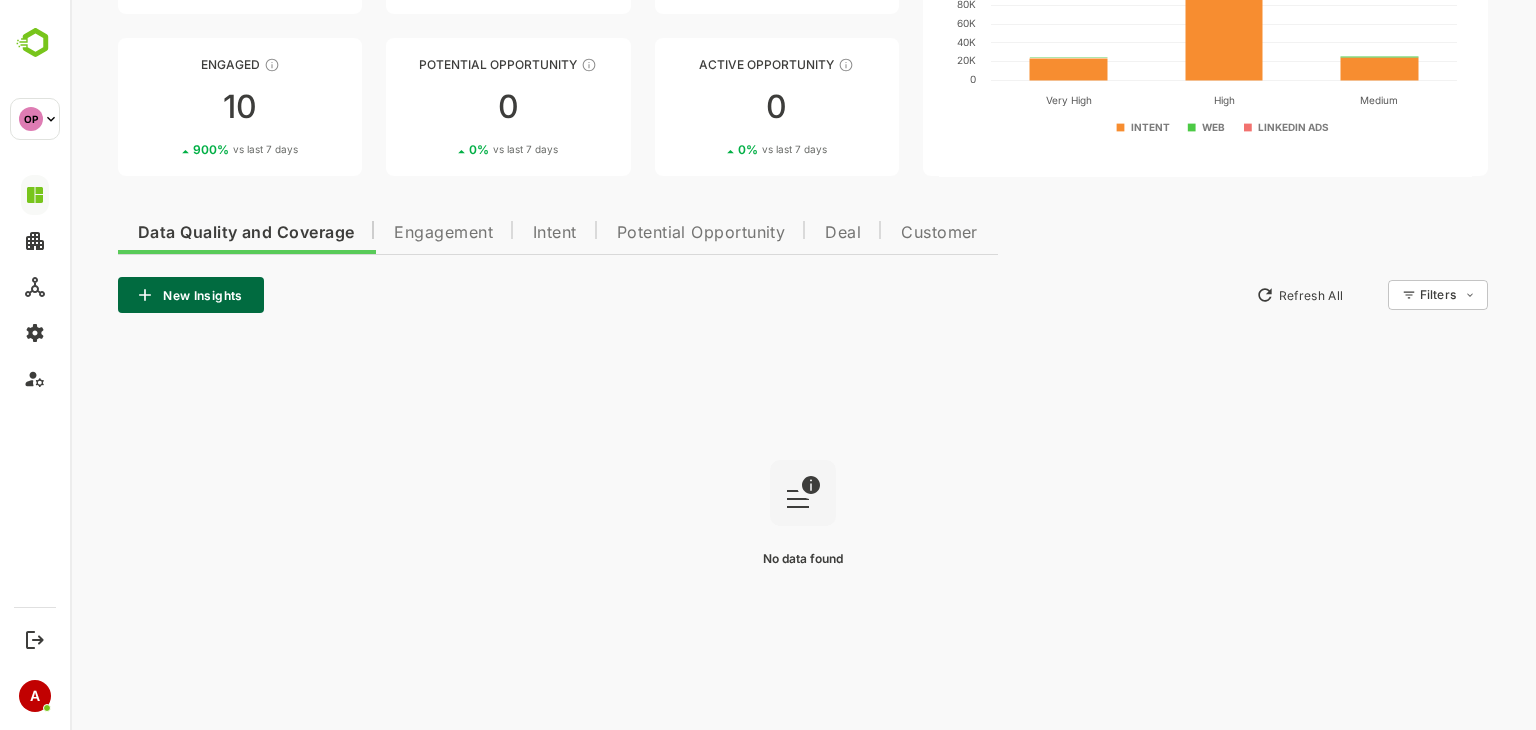 click on "Engagement" at bounding box center (443, 230) 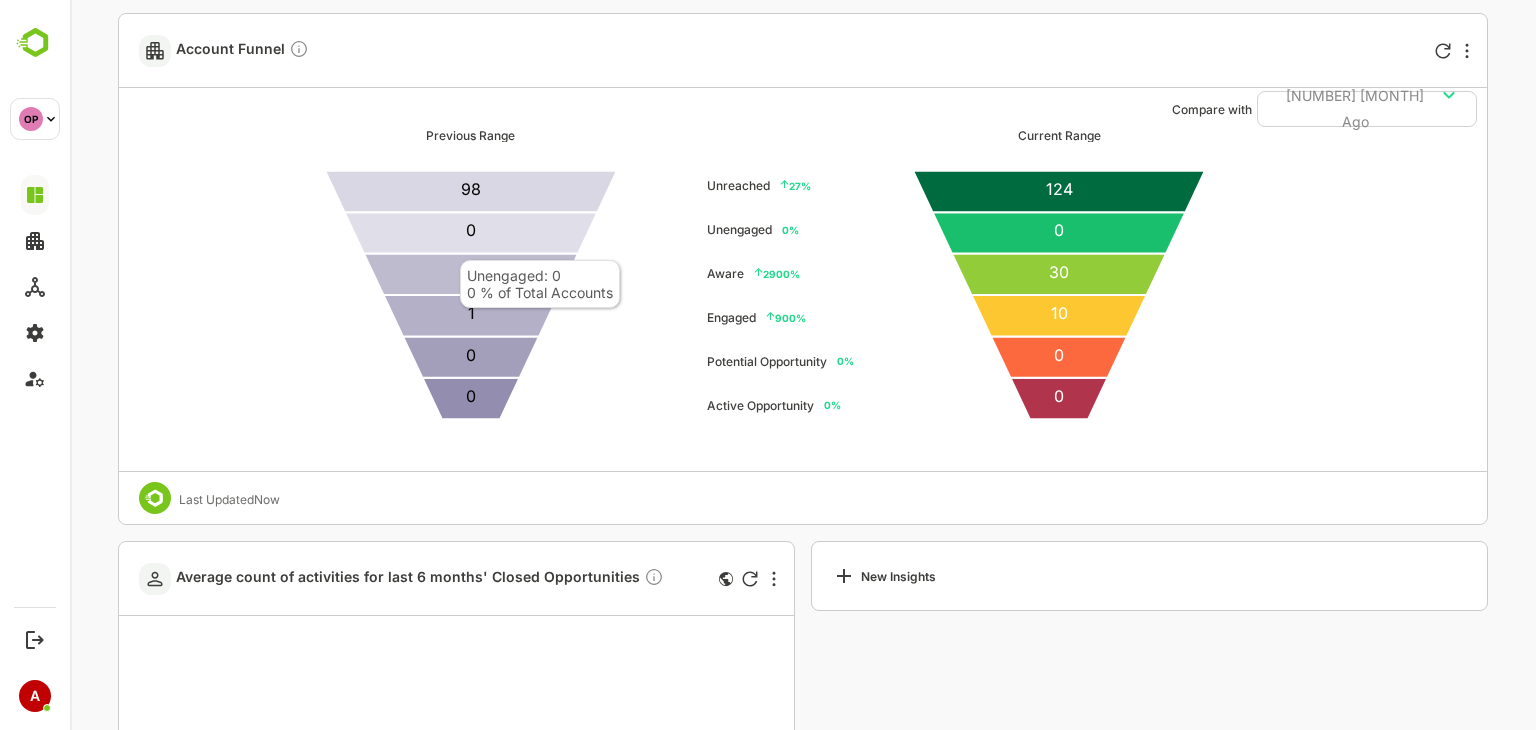 scroll, scrollTop: 1815, scrollLeft: 0, axis: vertical 